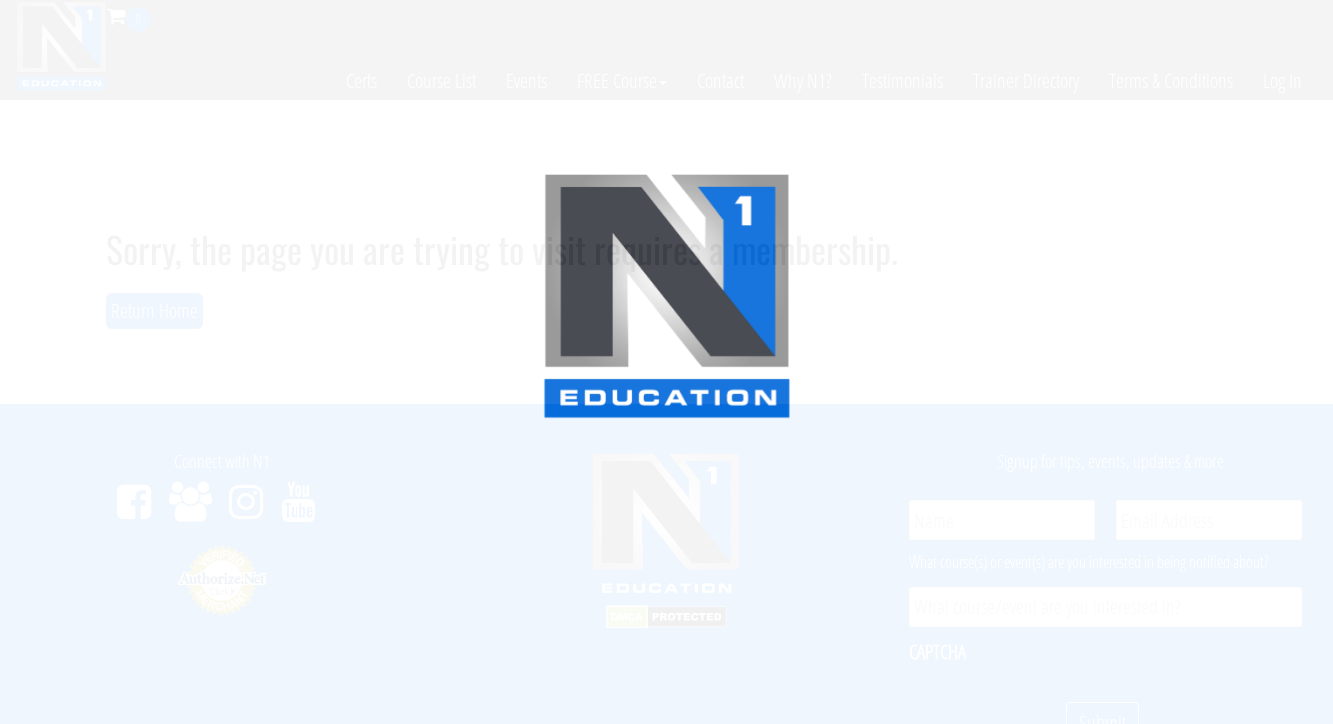 scroll, scrollTop: 0, scrollLeft: 0, axis: both 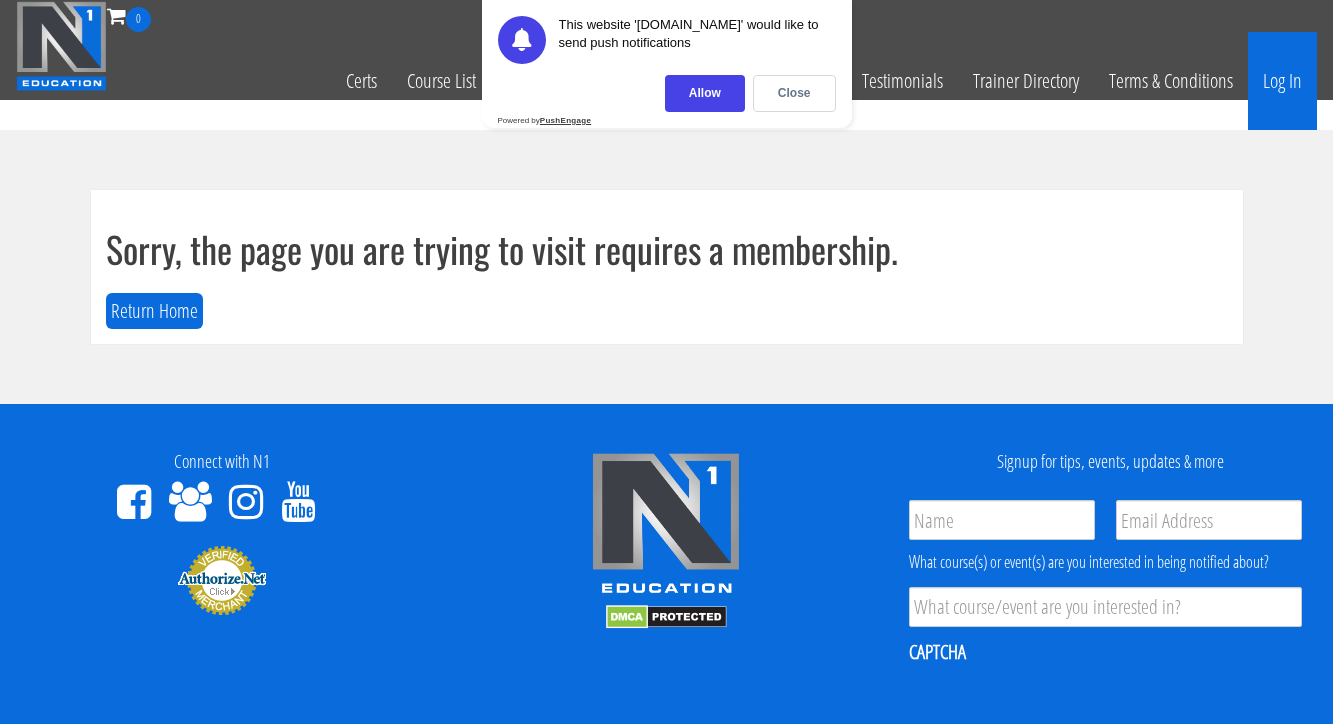 click on "Log In" at bounding box center (1282, 81) 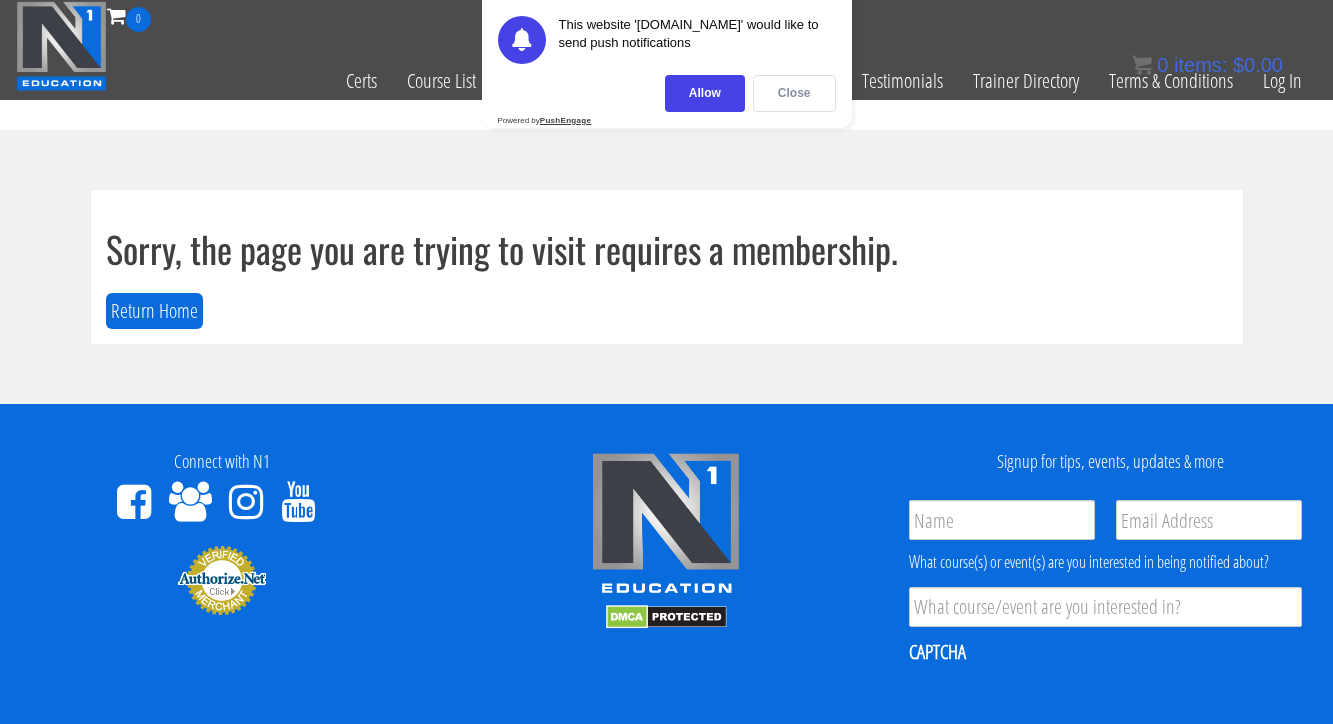 click on "Close" at bounding box center (794, 93) 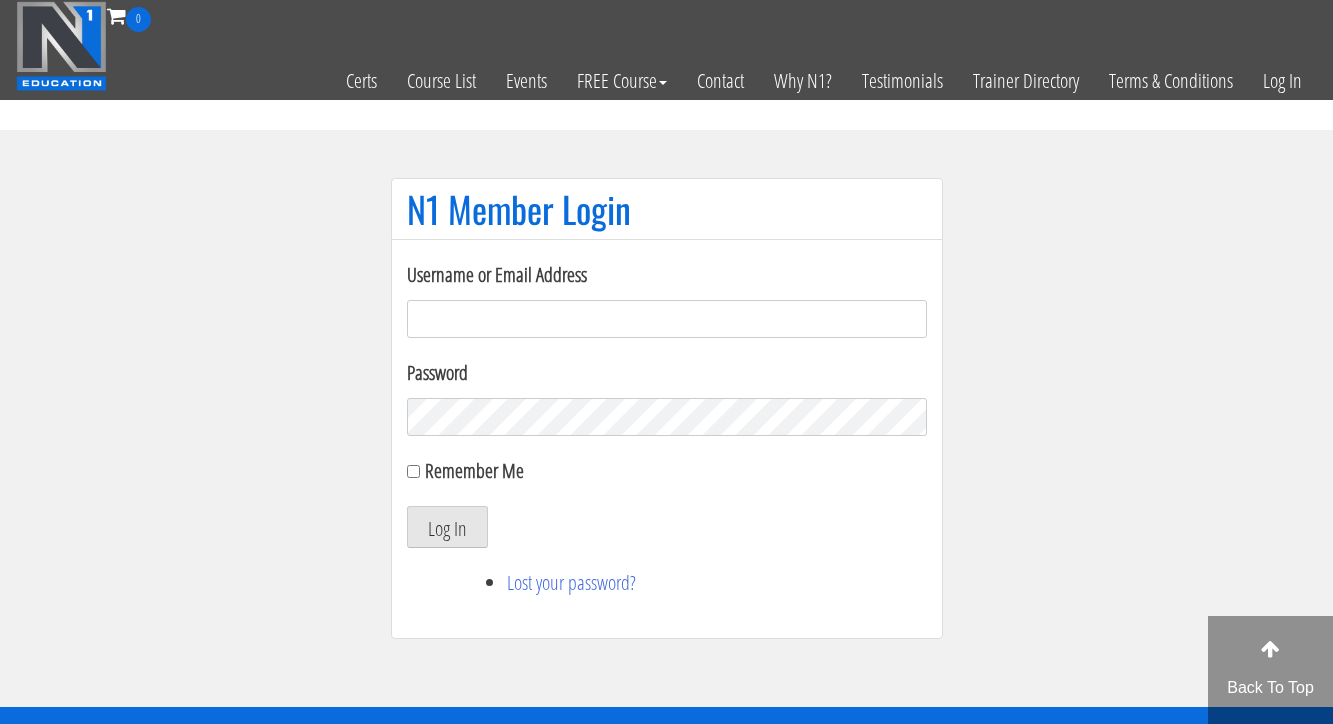 scroll, scrollTop: 0, scrollLeft: 0, axis: both 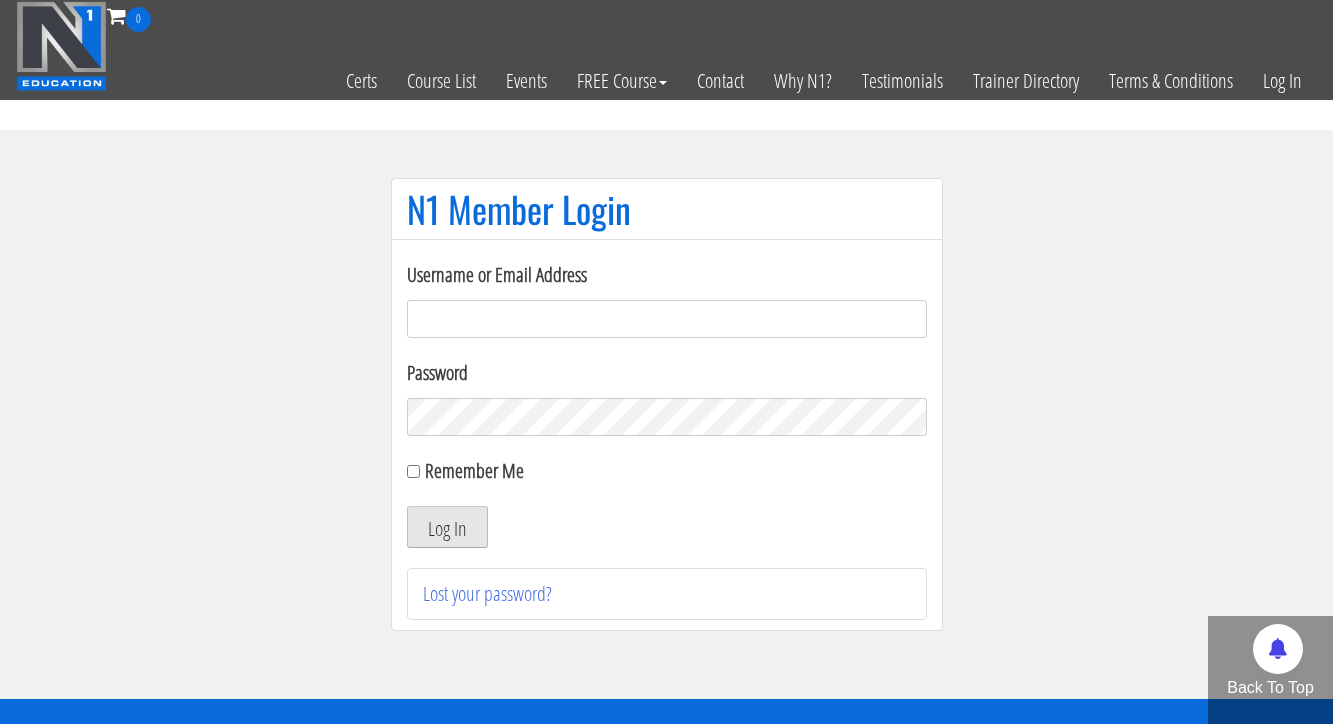 type on "trainbostonedu@gmail.com" 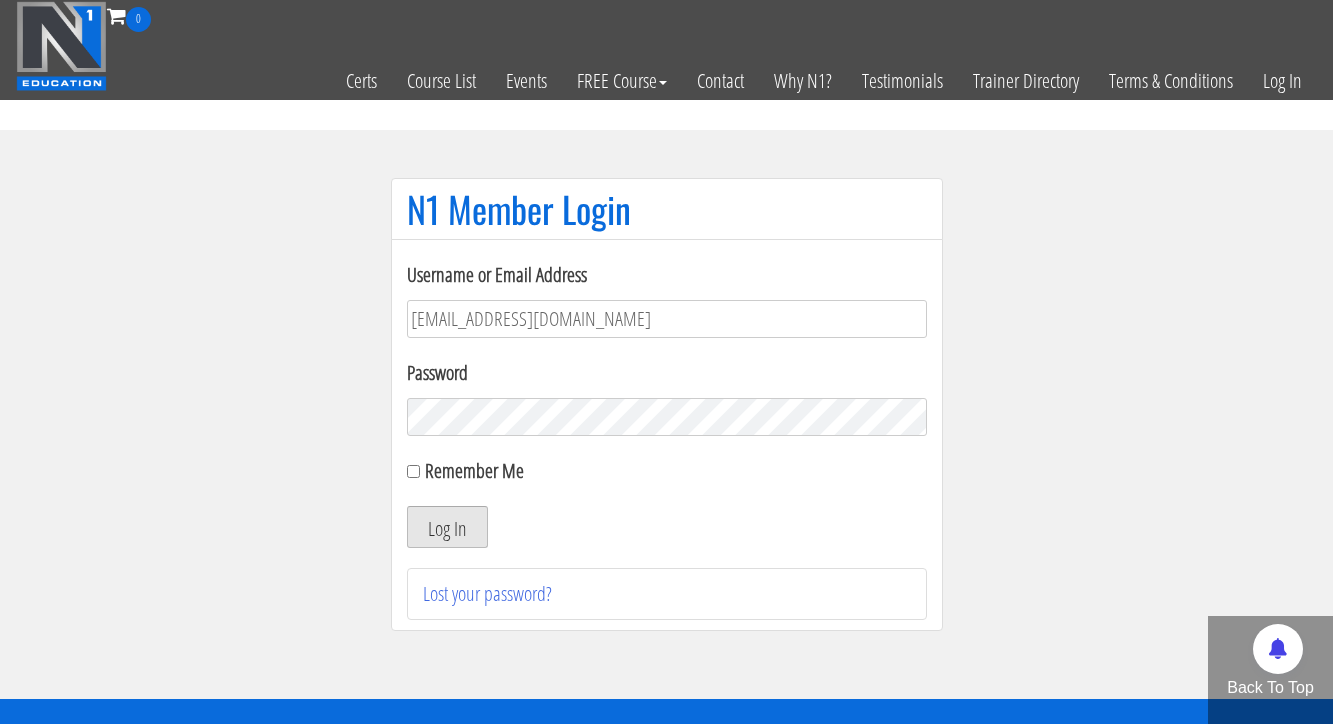 click on "Log In" at bounding box center [447, 527] 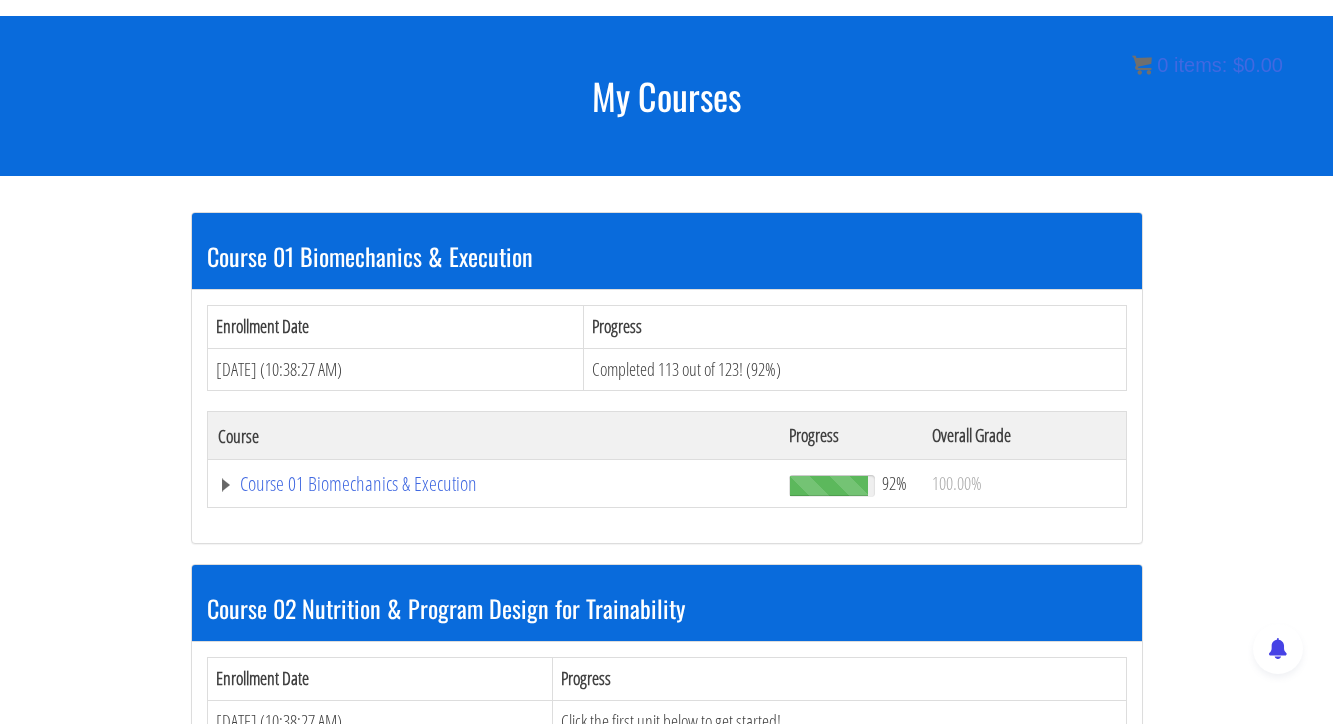 scroll, scrollTop: 217, scrollLeft: 0, axis: vertical 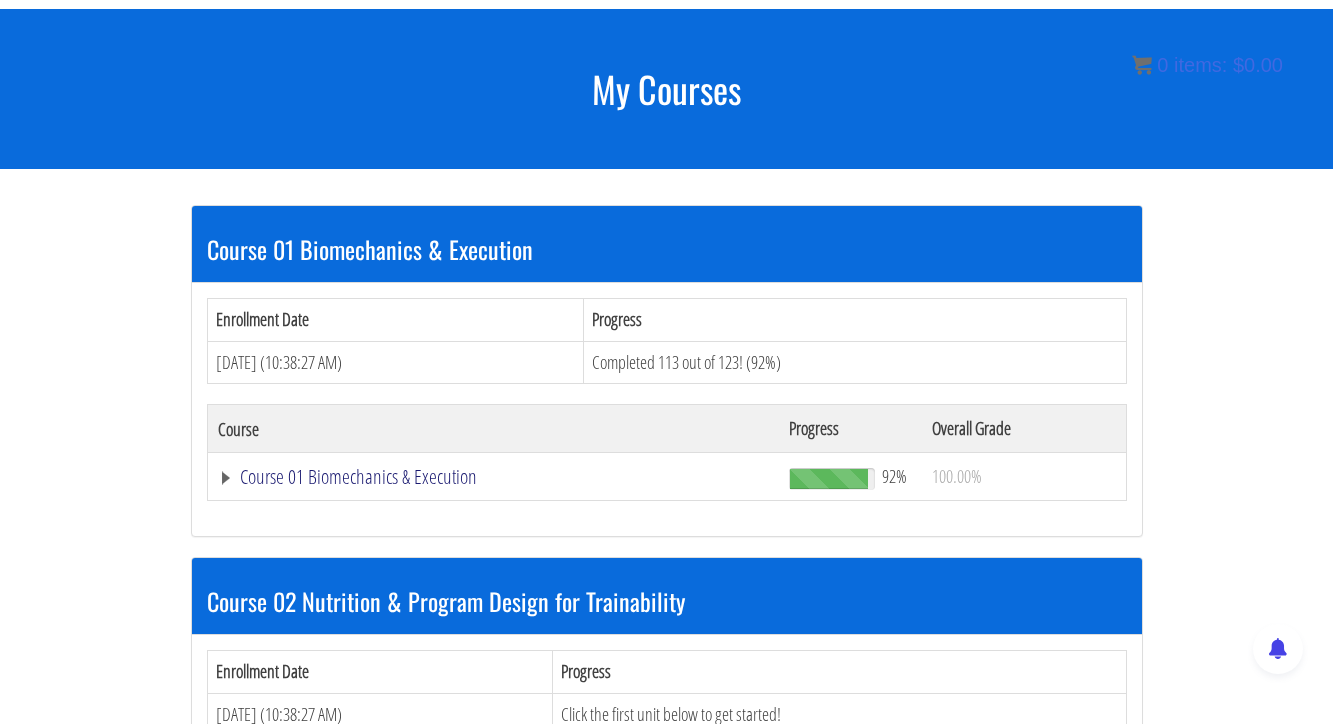 click on "Course 01 Biomechanics & Execution" at bounding box center (494, 477) 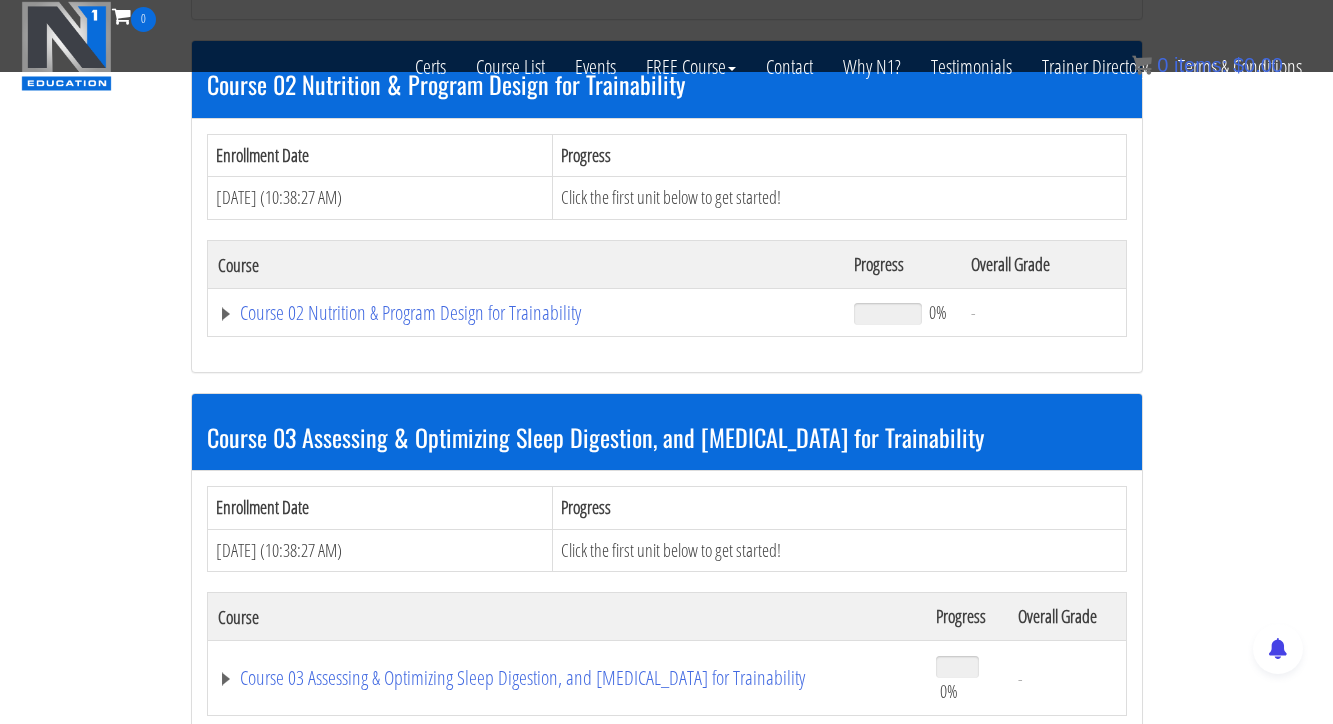 scroll, scrollTop: 6556, scrollLeft: 0, axis: vertical 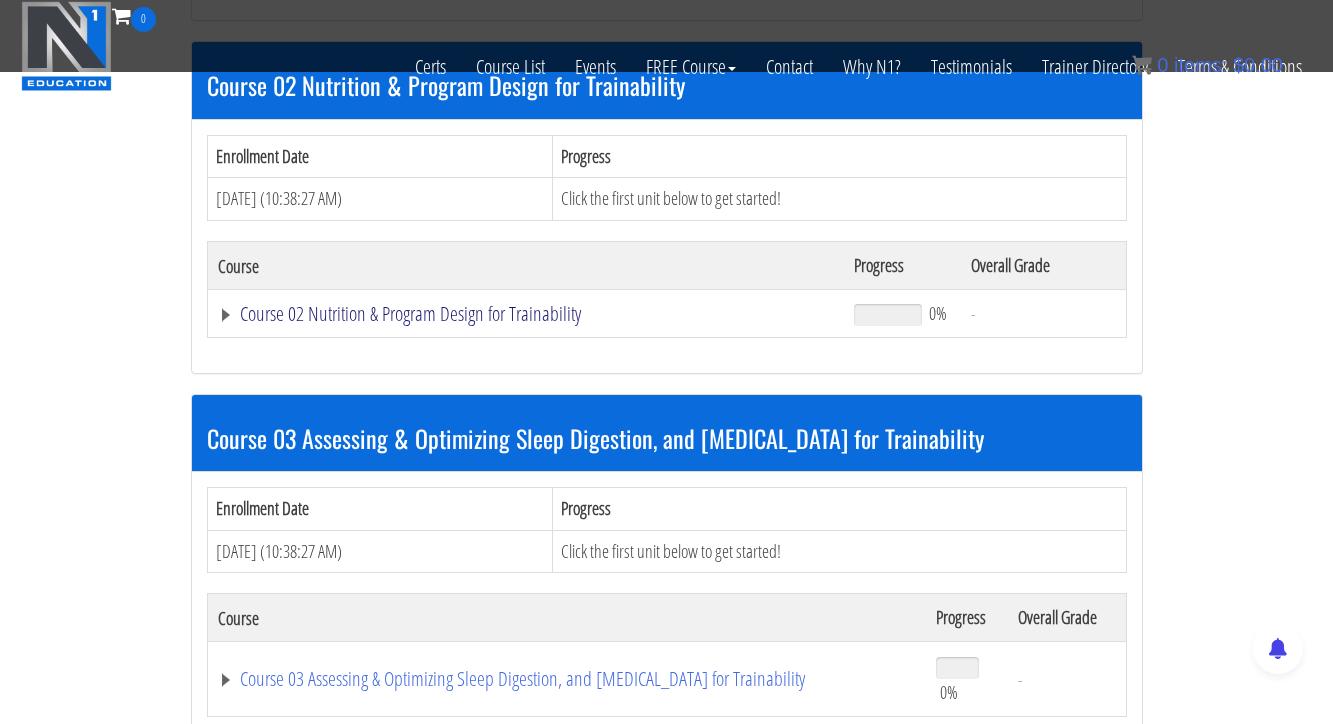 click on "Course 02 Nutrition & Program Design for Trainability" at bounding box center (494, -5988) 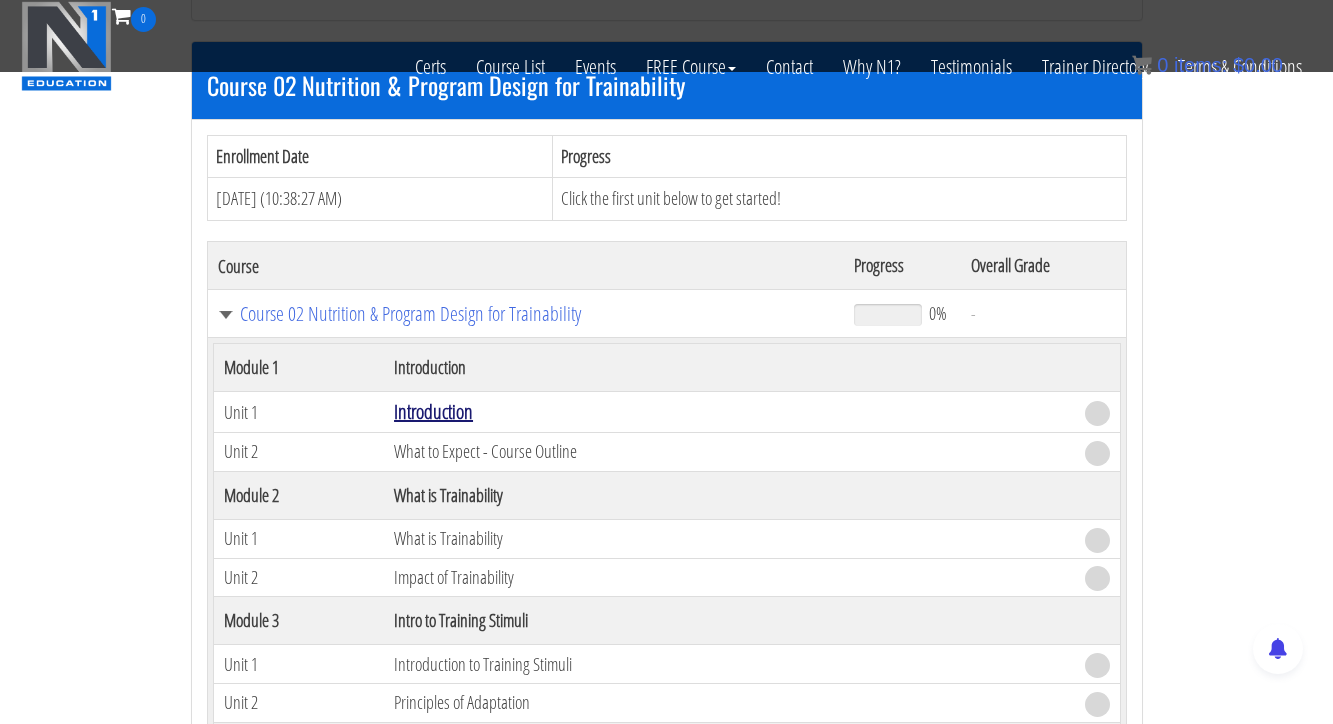 click on "Introduction" at bounding box center (433, 411) 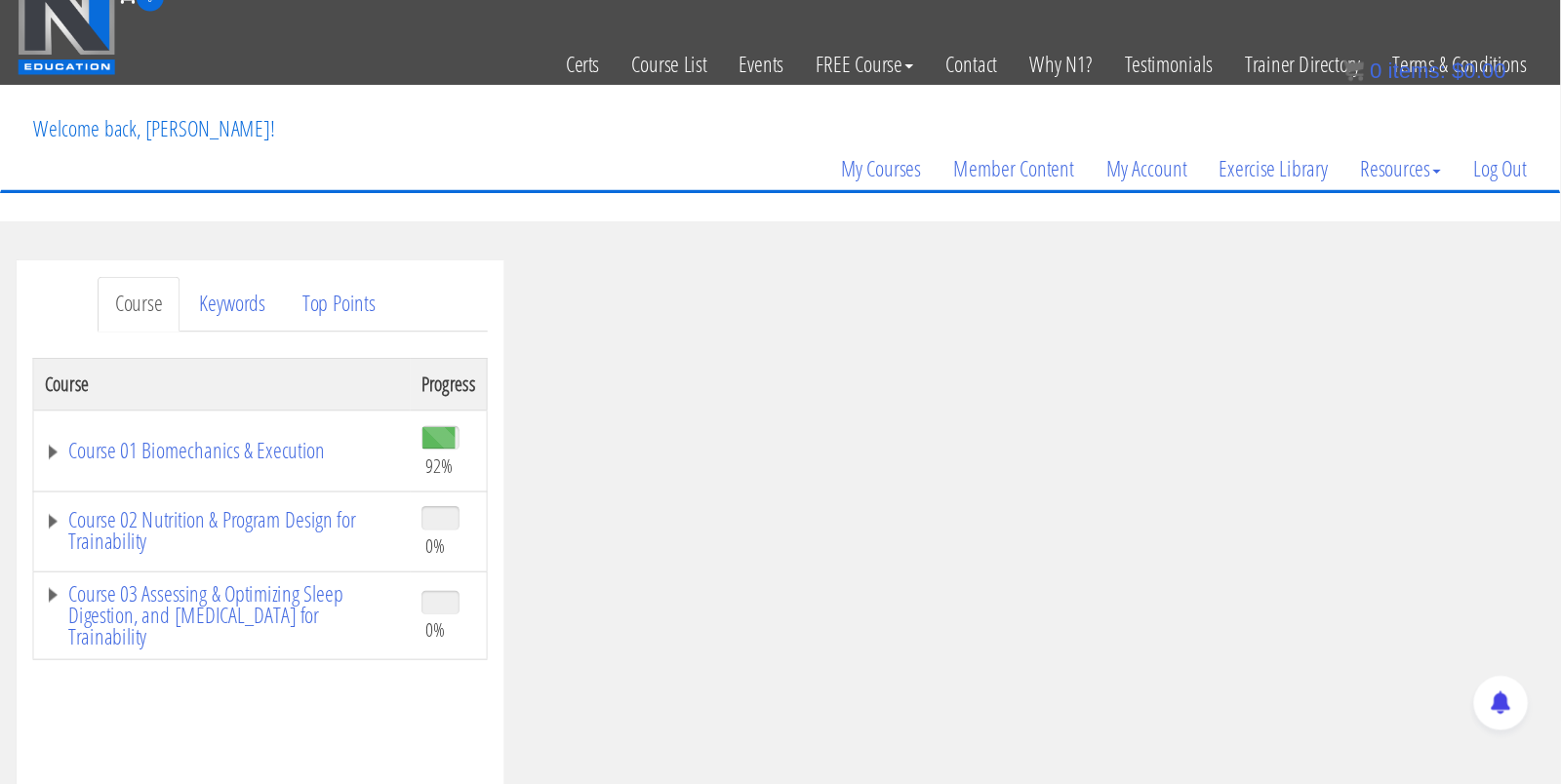 scroll, scrollTop: 20, scrollLeft: 0, axis: vertical 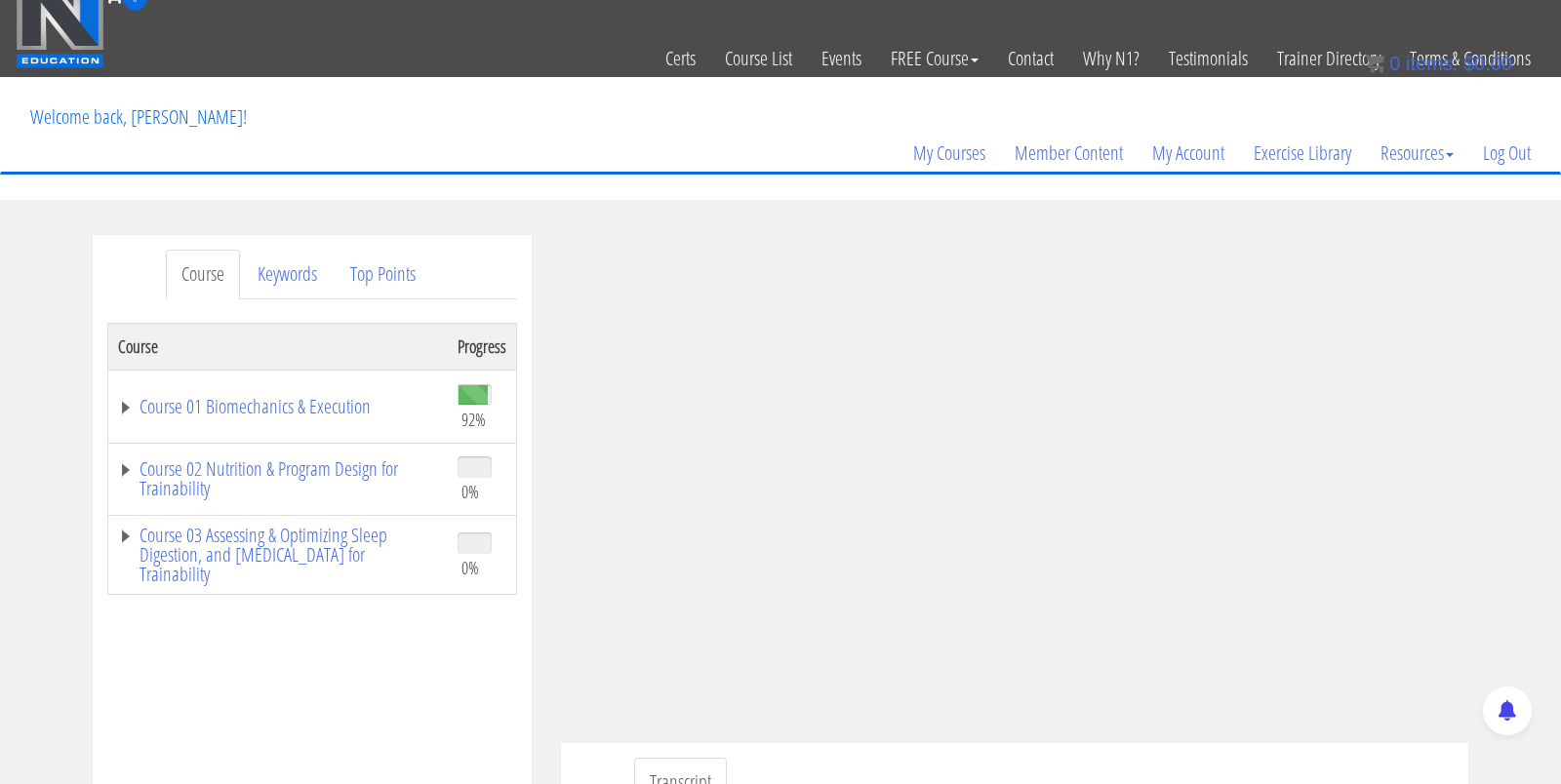 click on "Course
Keywords
Top Points
Course Progress Course 01 Biomechanics & Execution
92%
Module 1
The Science of Reps
Unit 1
Introduction
Unit 2
Range of Motion
Unit 3
Tension
Unit 4
Training Goals
Unit 5
Importance of Reps
Unit 6
Resistance Curves
Unit 7
Moment Arms
Unit 8
Physics of Exercise" at bounding box center [780, 786] 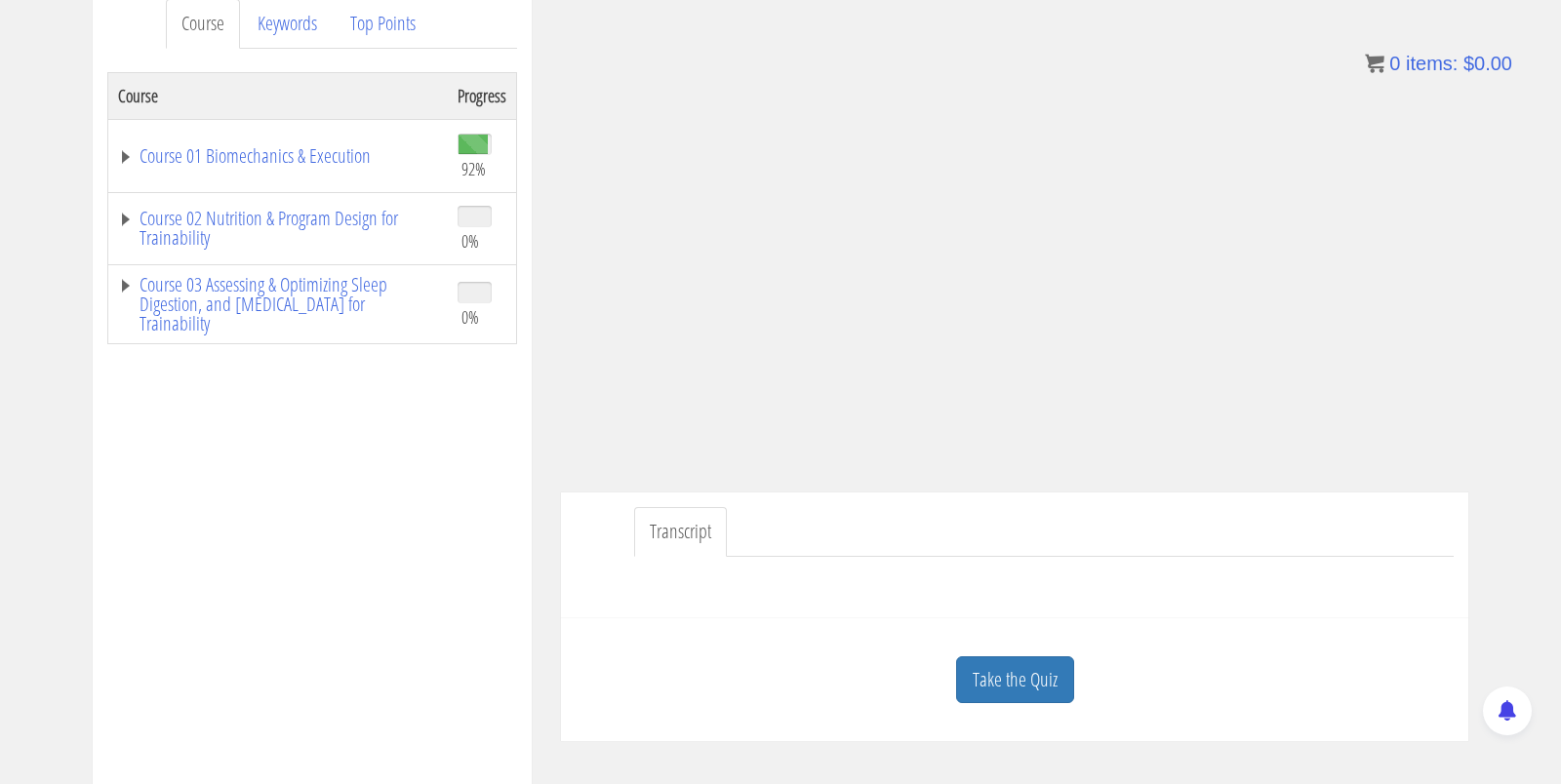 scroll, scrollTop: 273, scrollLeft: 0, axis: vertical 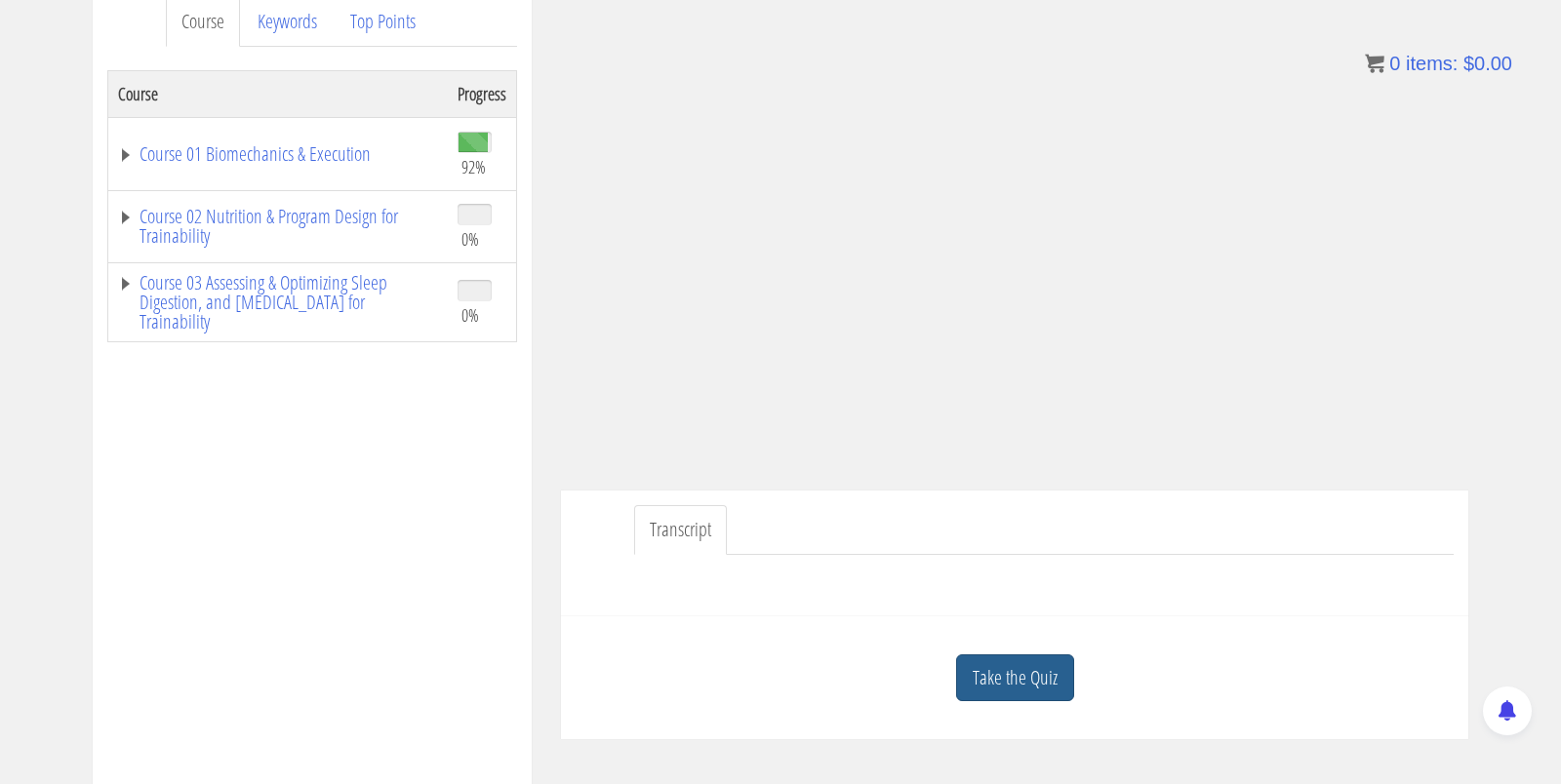 click on "Take the Quiz" at bounding box center [1015, 678] 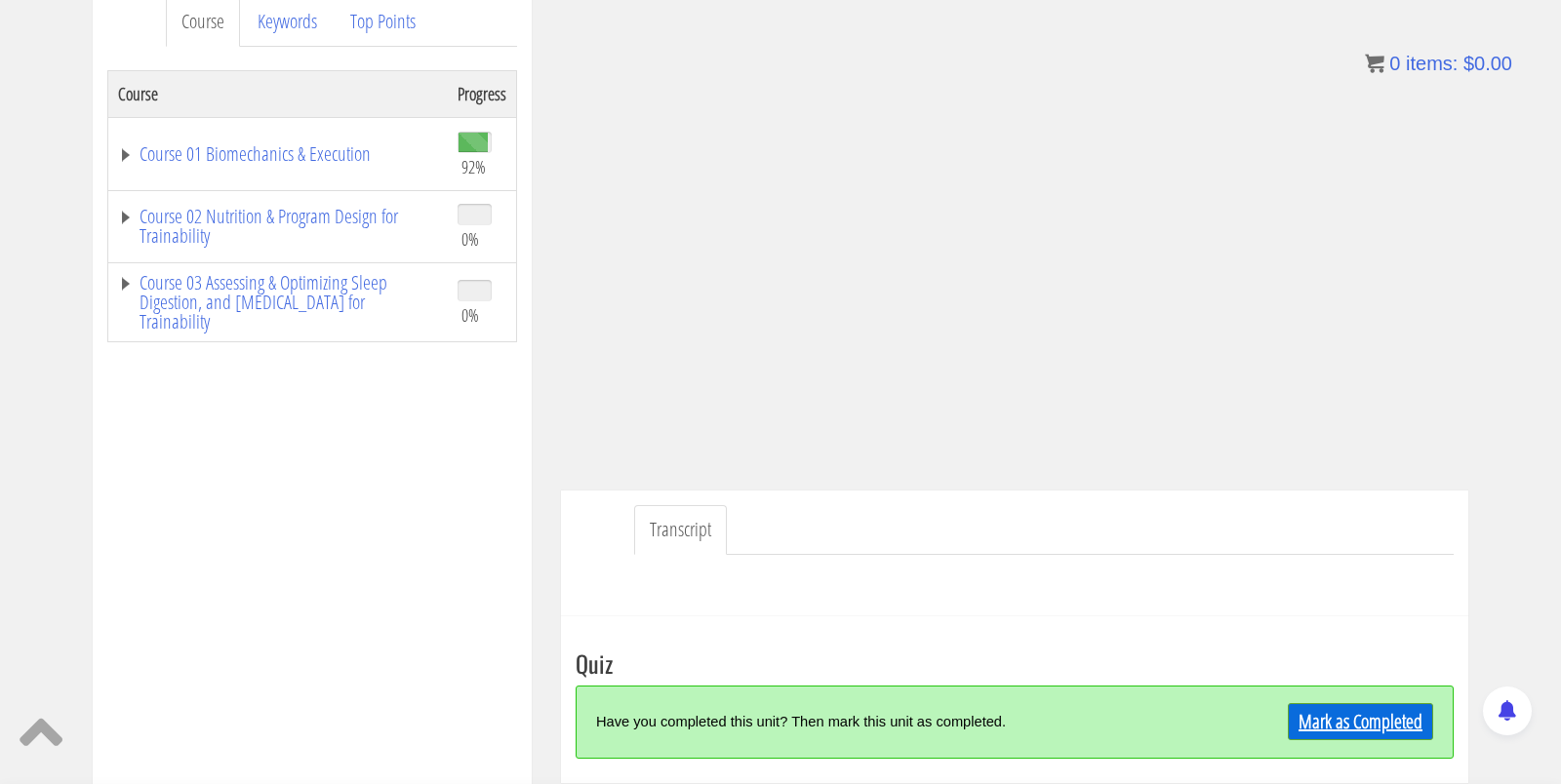 click on "Mark as Completed" at bounding box center (1360, 722) 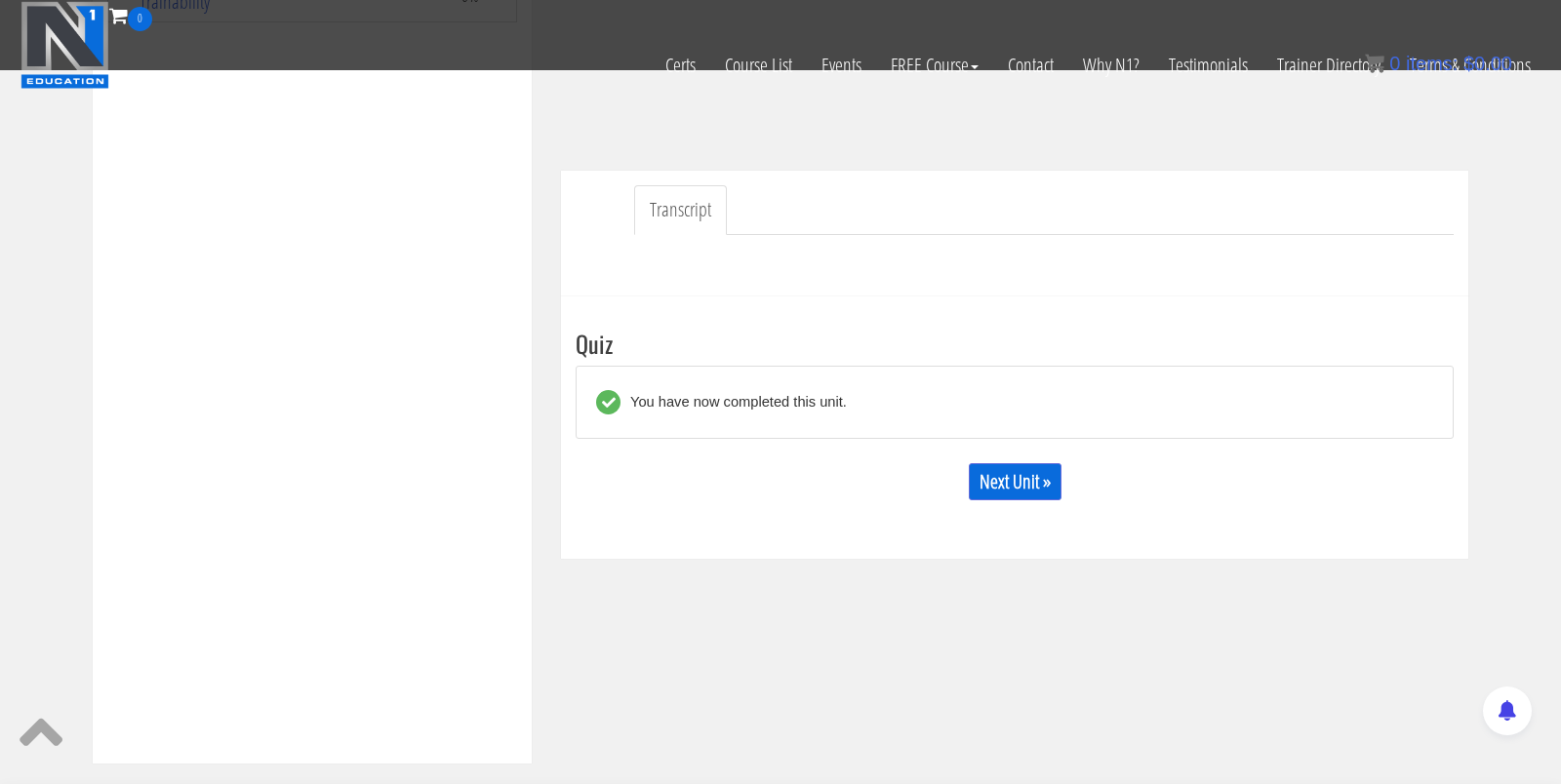 scroll, scrollTop: 471, scrollLeft: 0, axis: vertical 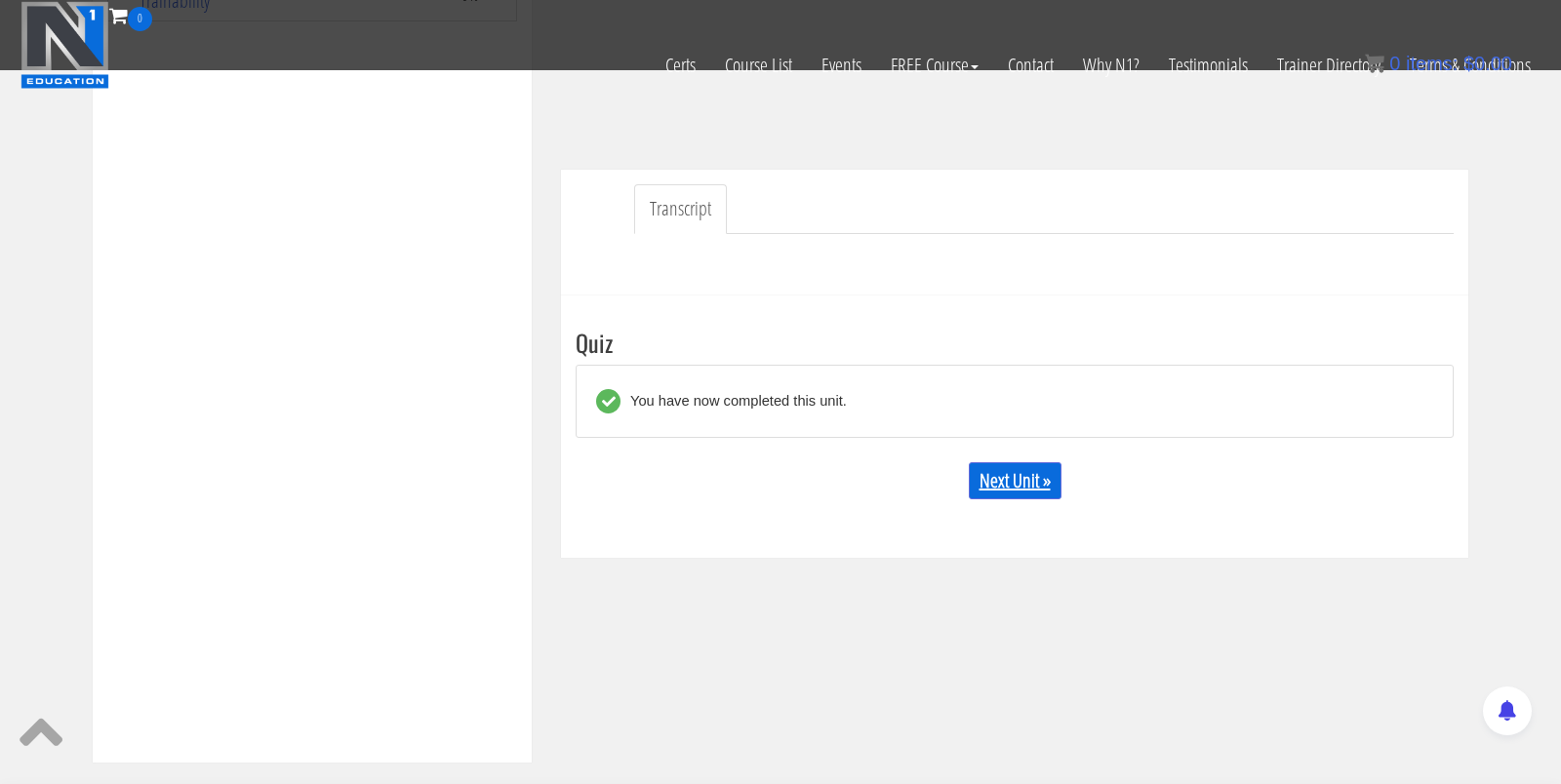 click on "Next Unit »" at bounding box center (1015, 481) 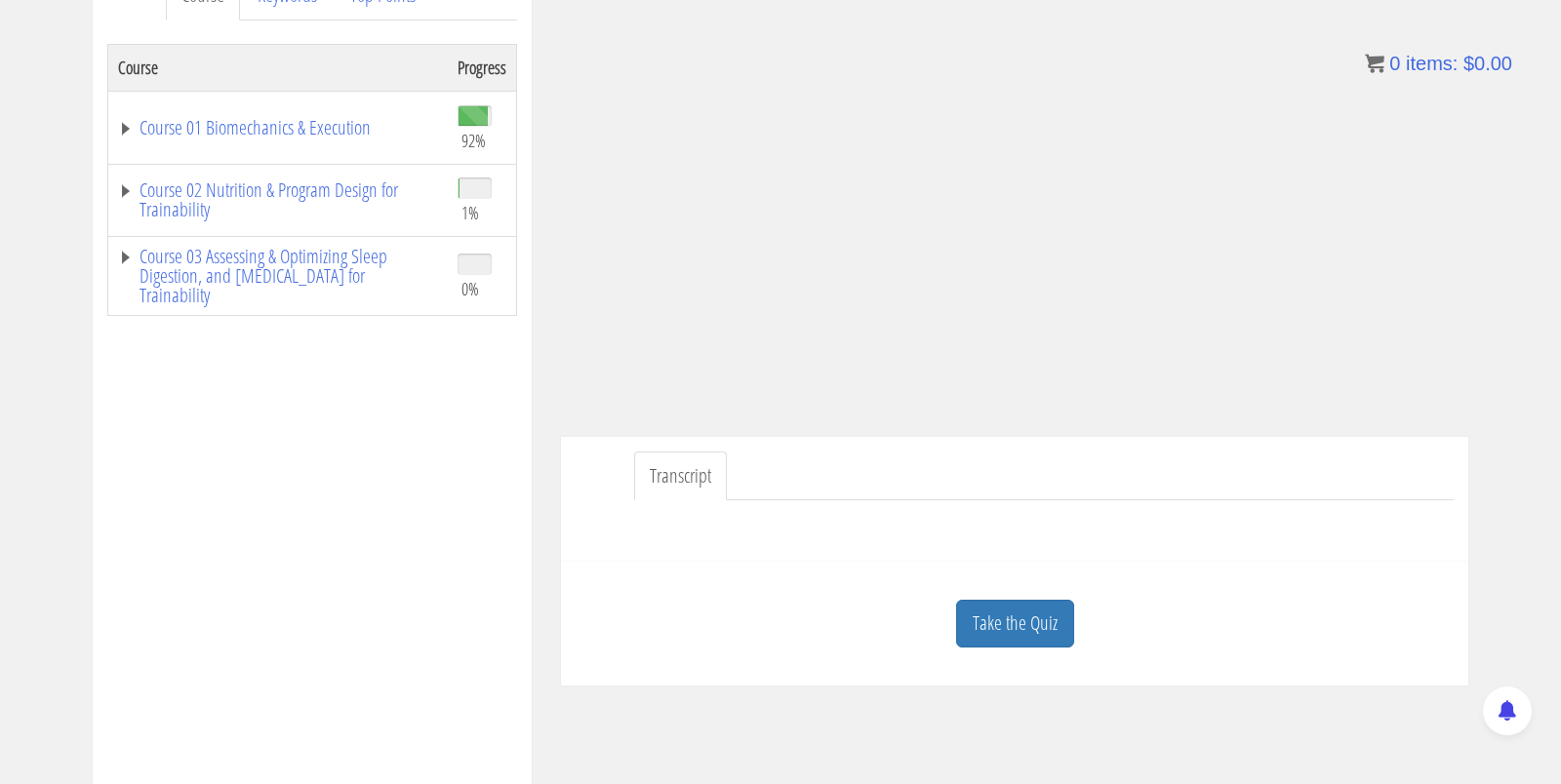 scroll, scrollTop: 307, scrollLeft: 0, axis: vertical 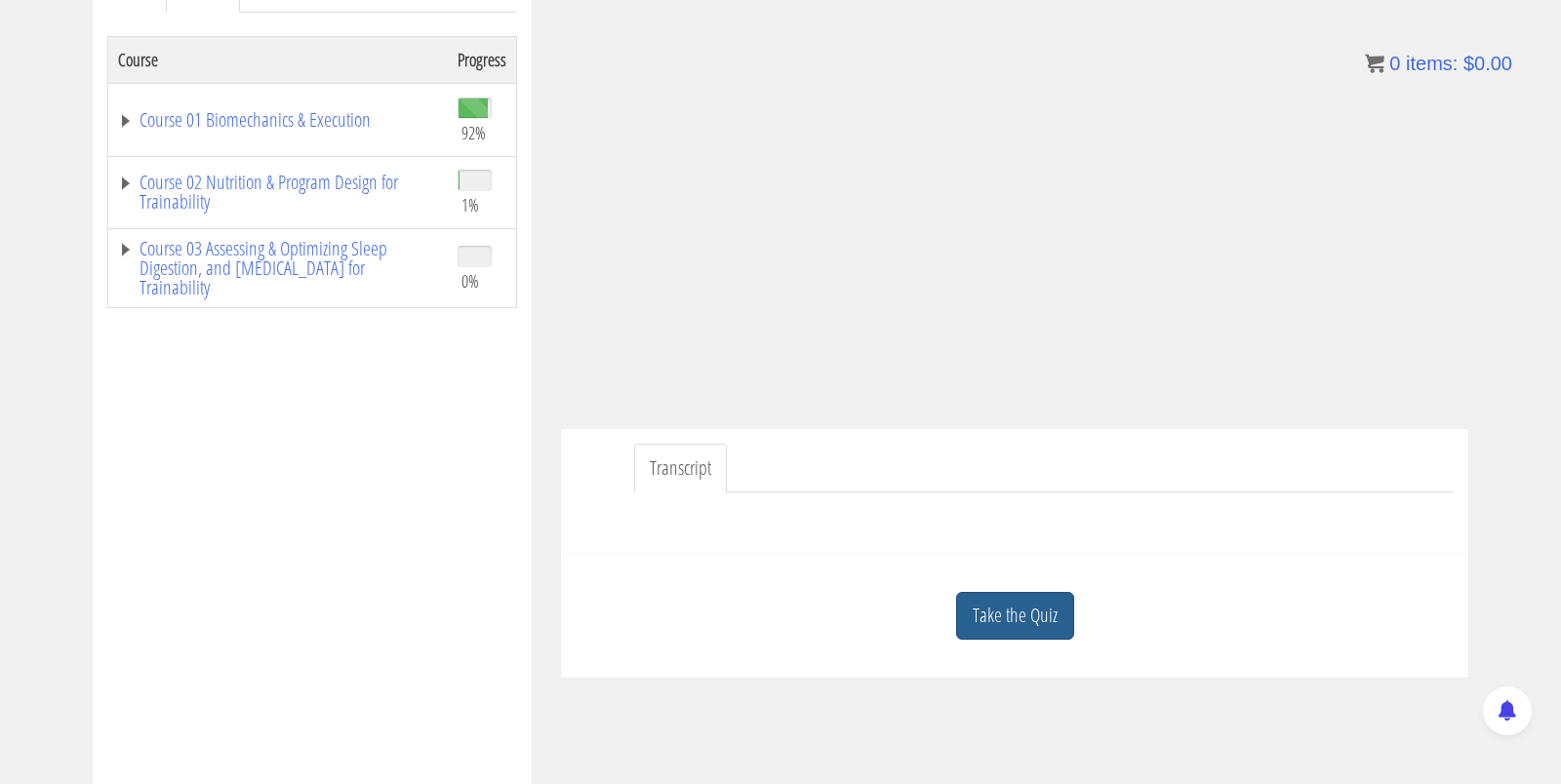 click on "Take the Quiz" at bounding box center [1015, 615] 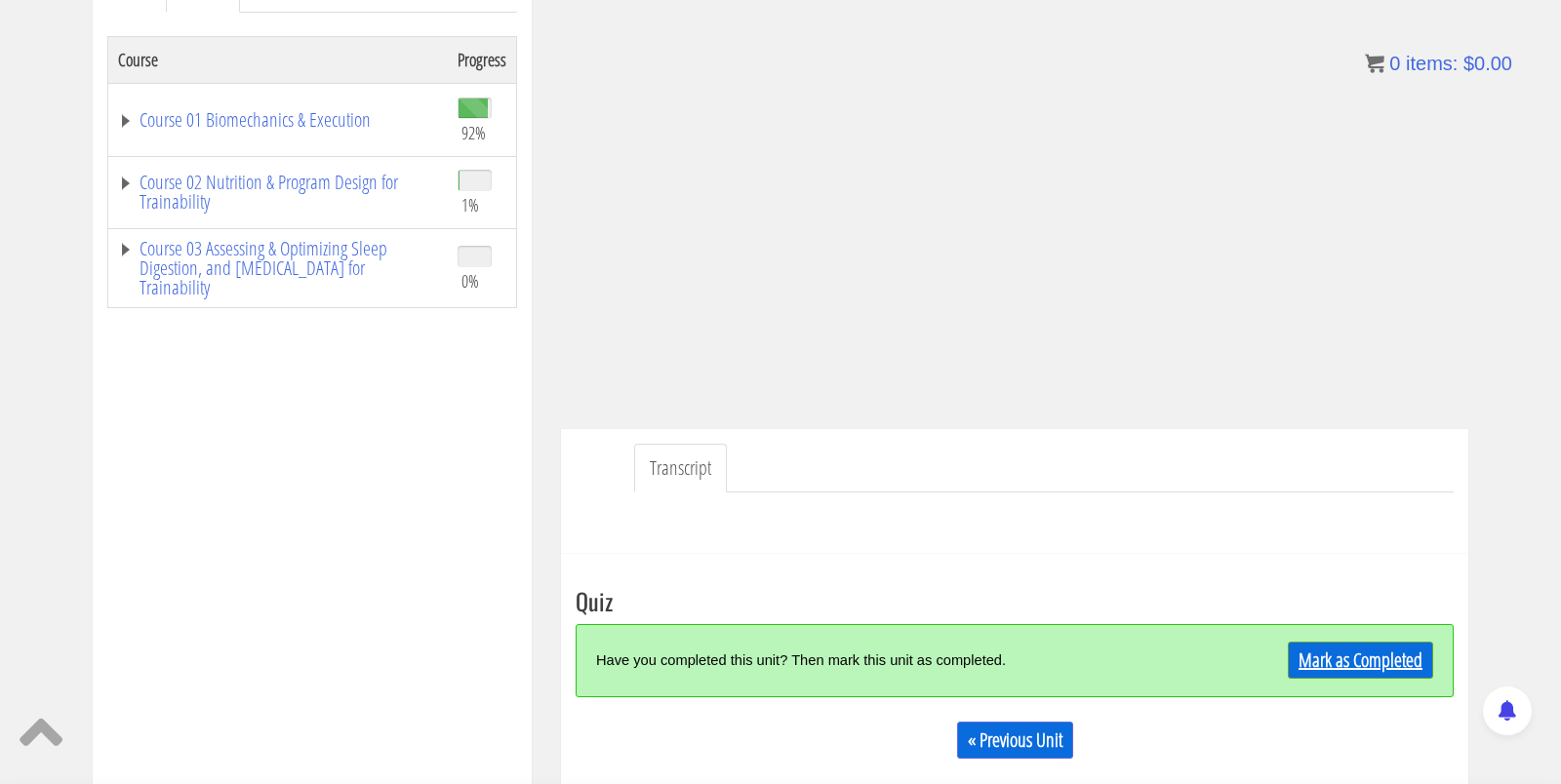 click on "Mark as Completed" at bounding box center [1360, 660] 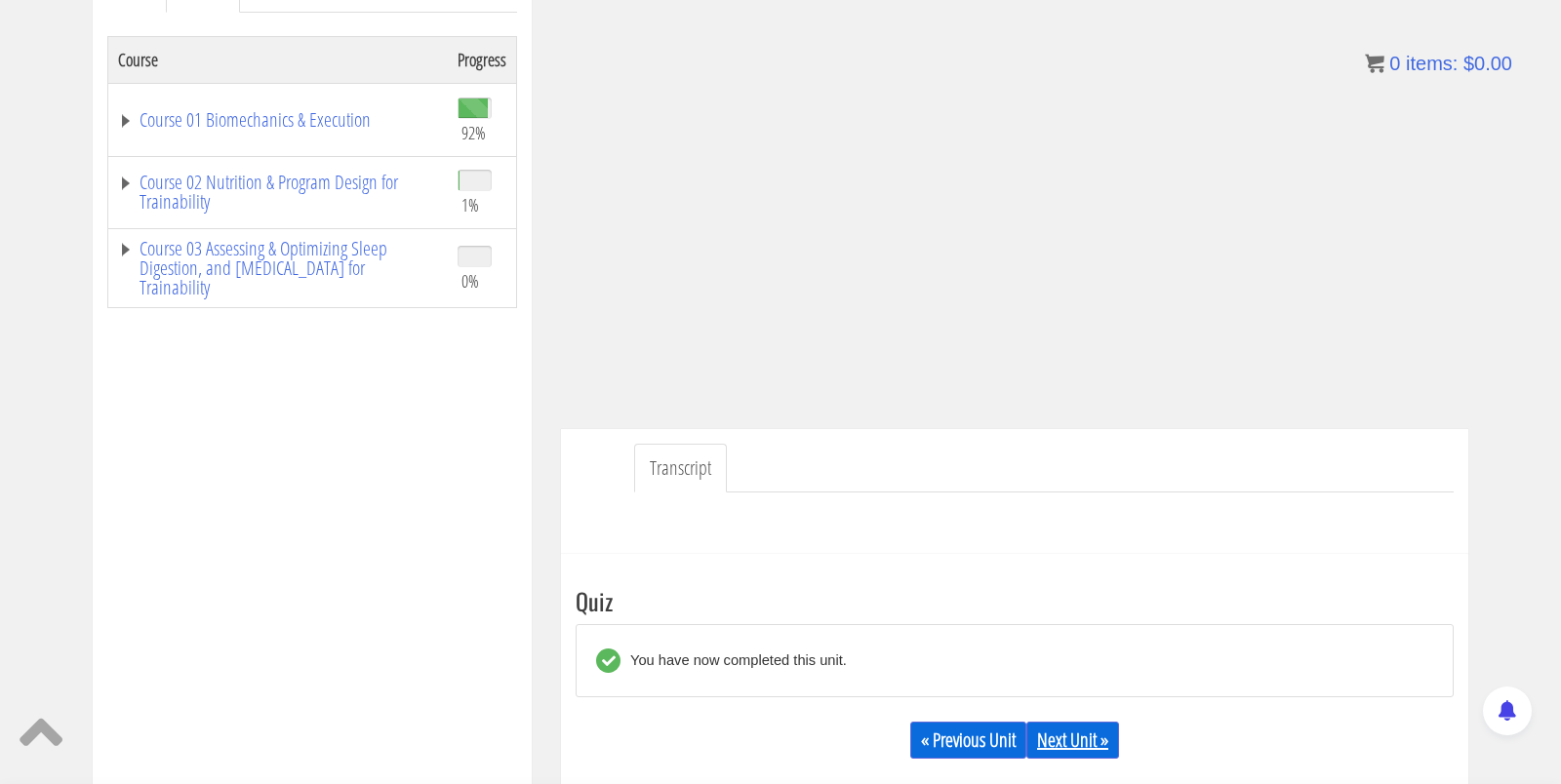 click on "Next Unit »" at bounding box center (1072, 740) 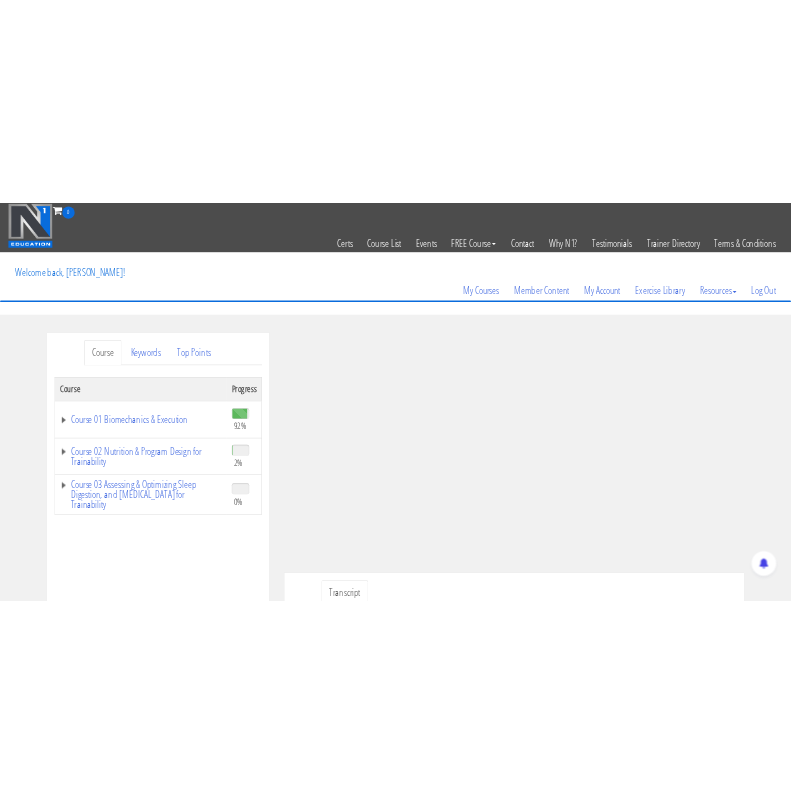 scroll, scrollTop: 0, scrollLeft: 0, axis: both 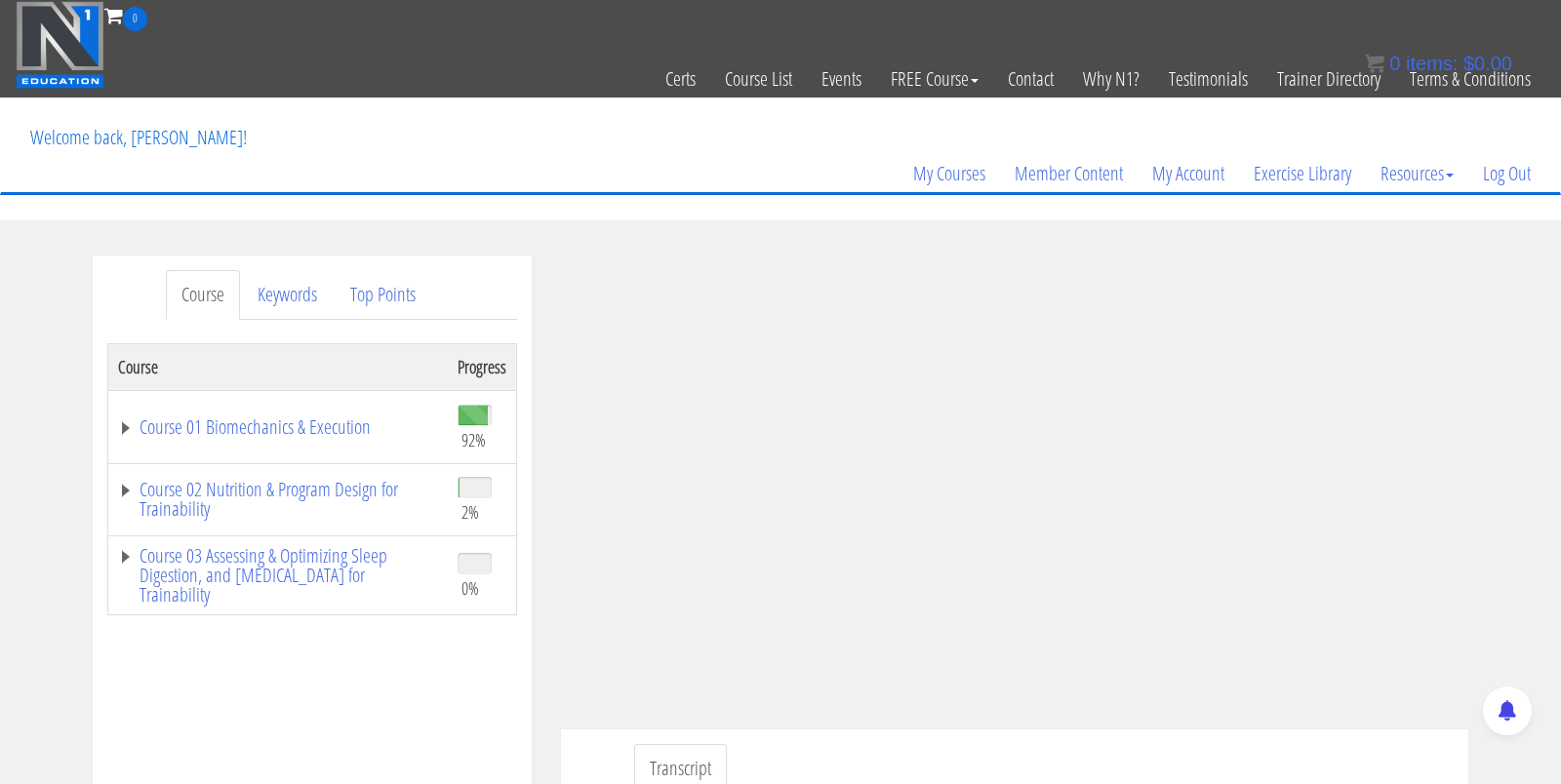 click on "Course
Keywords
Top Points
Course Progress Course 01 Biomechanics & Execution
92%
Module 1
The Science of Reps
Unit 1
Introduction
Unit 2
Range of Motion
Unit 3
Tension
Unit 4
Training Goals
Unit 5
Importance of Reps
Unit 6
Resistance Curves
Unit 7
Moment Arms
Unit 8
Physics of Exercise" at bounding box center (780, 806) 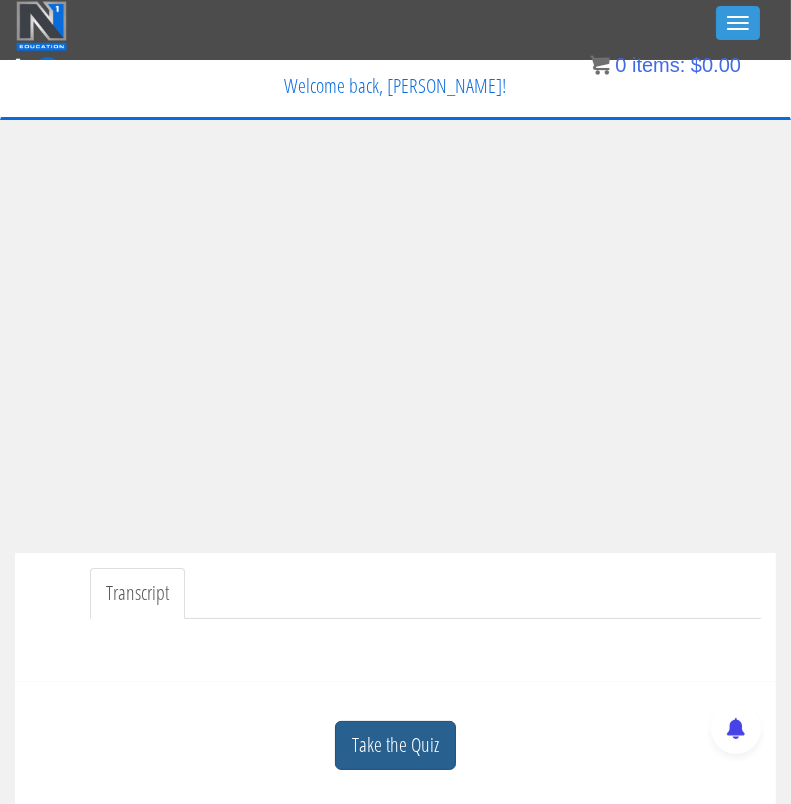 click on "Take the Quiz" at bounding box center [395, 745] 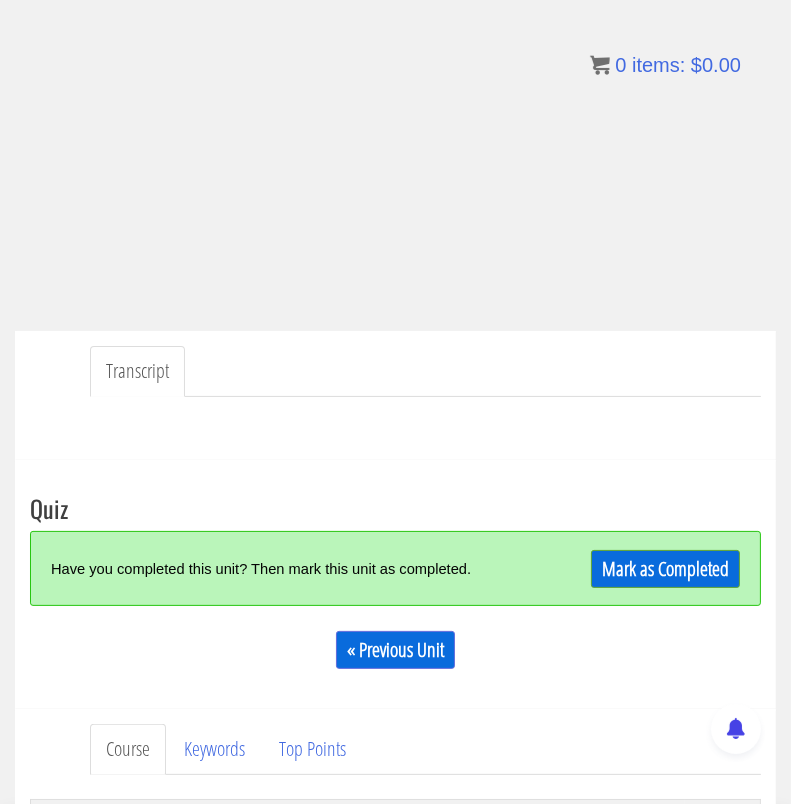 scroll, scrollTop: 227, scrollLeft: 0, axis: vertical 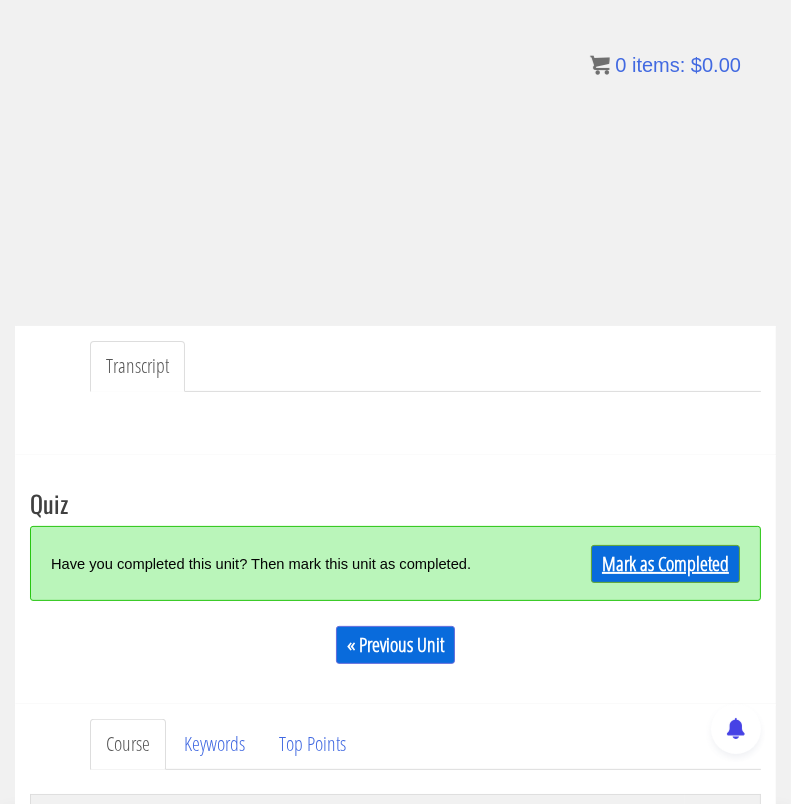 click on "Mark as Completed" at bounding box center [665, 564] 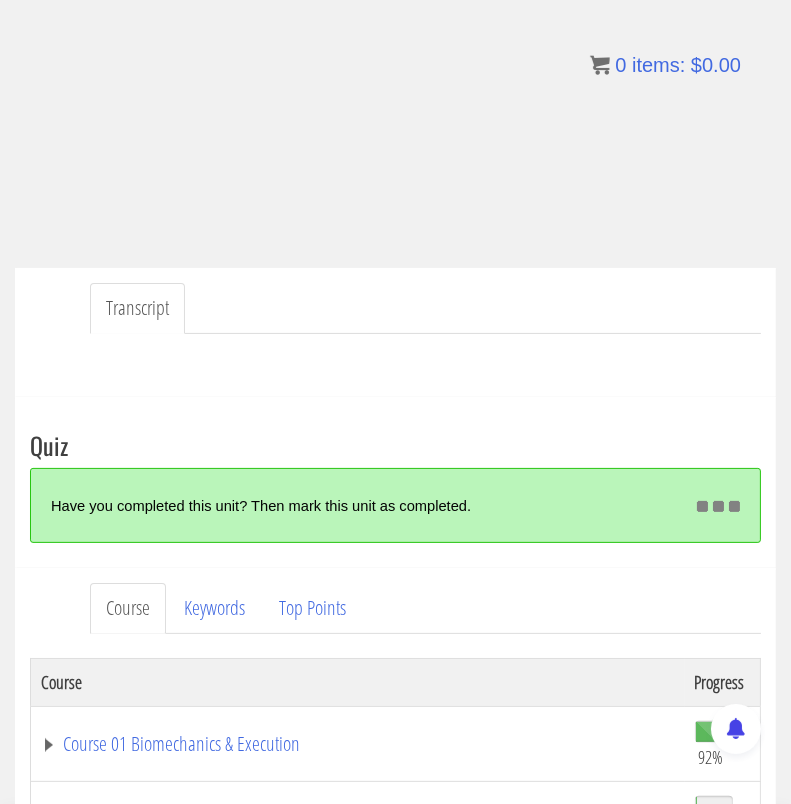 scroll, scrollTop: 382, scrollLeft: 0, axis: vertical 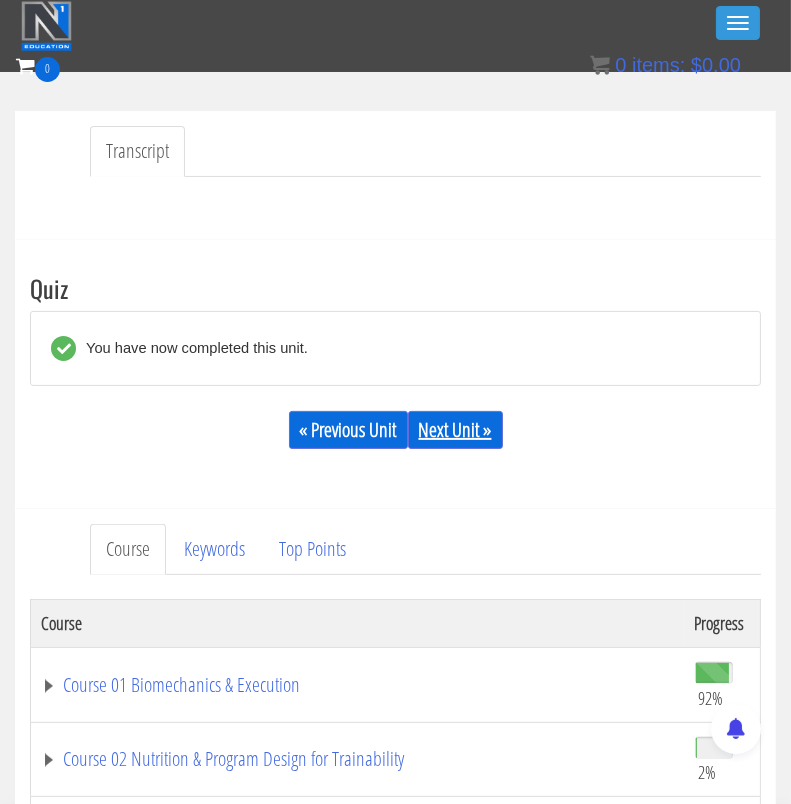 click on "Next Unit »" at bounding box center [455, 430] 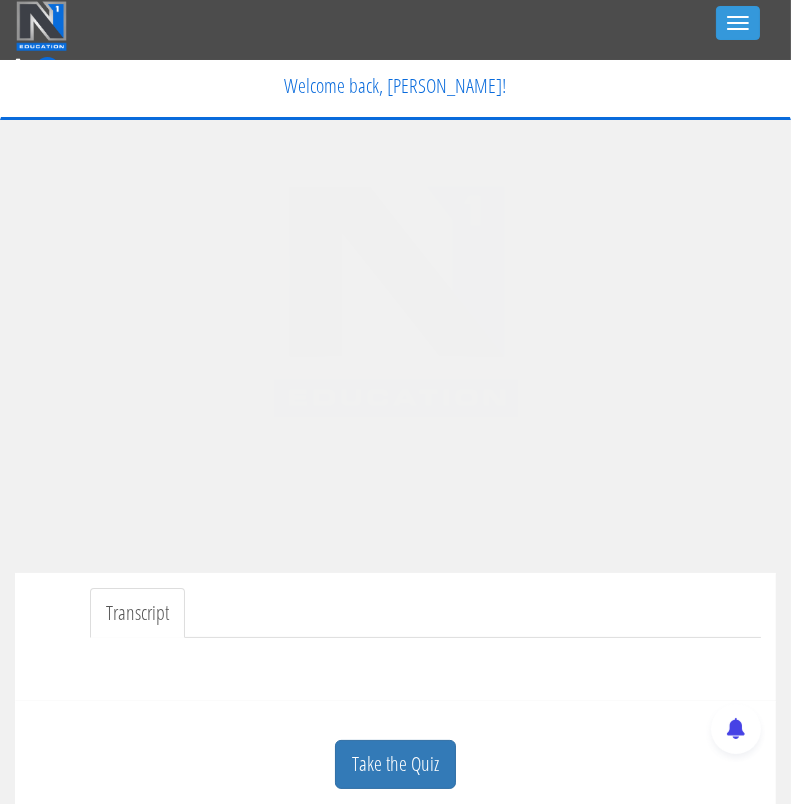 scroll, scrollTop: 0, scrollLeft: 0, axis: both 